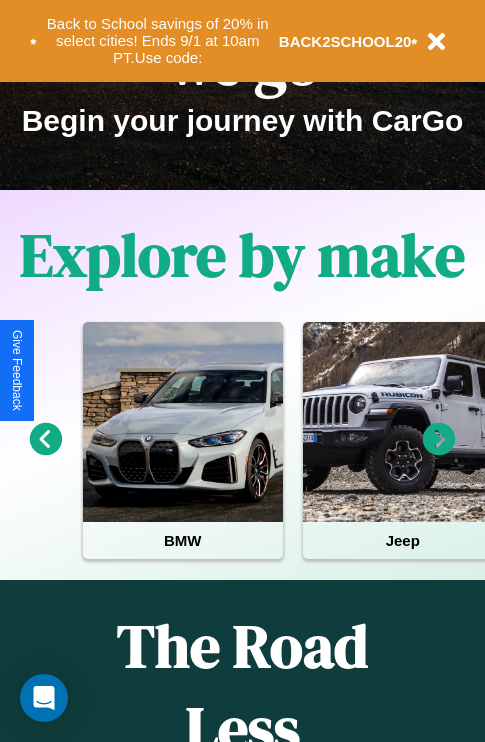 scroll, scrollTop: 308, scrollLeft: 0, axis: vertical 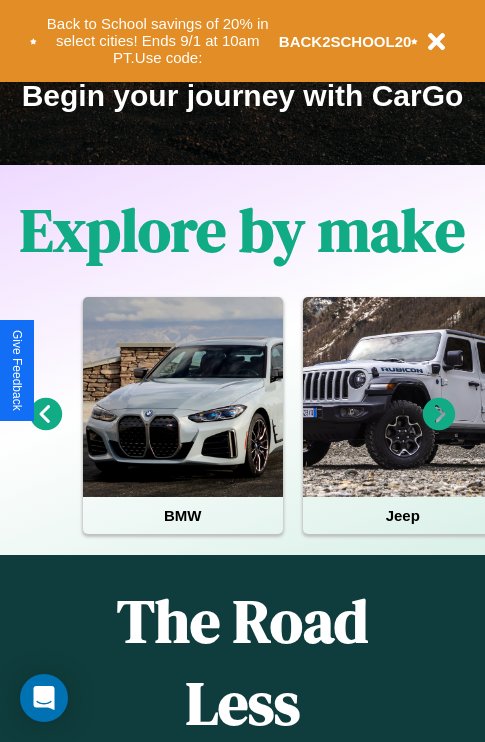 click 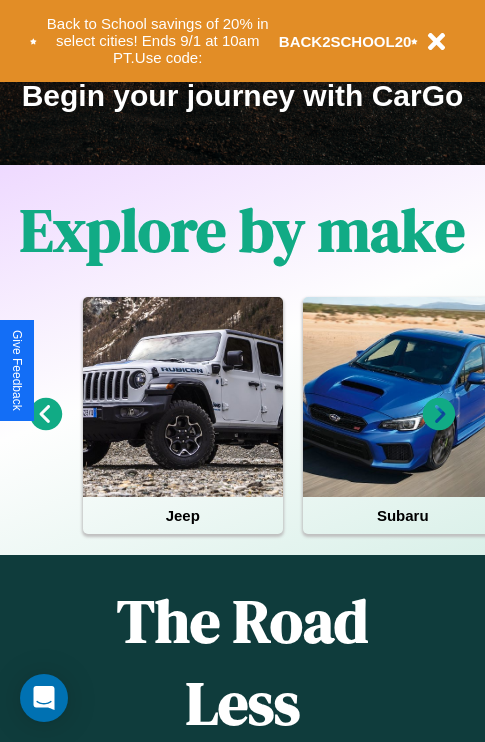click 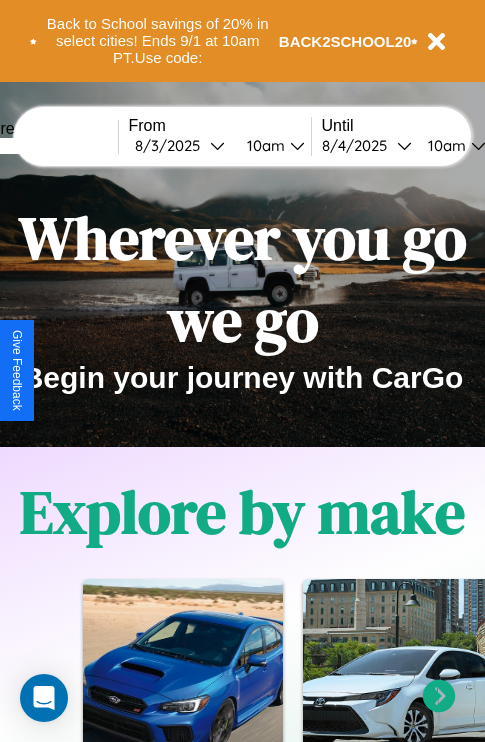 scroll, scrollTop: 0, scrollLeft: 0, axis: both 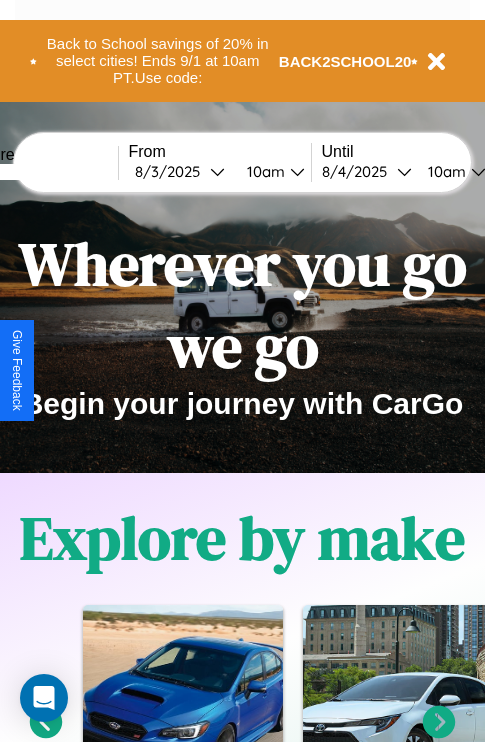 click at bounding box center [43, 172] 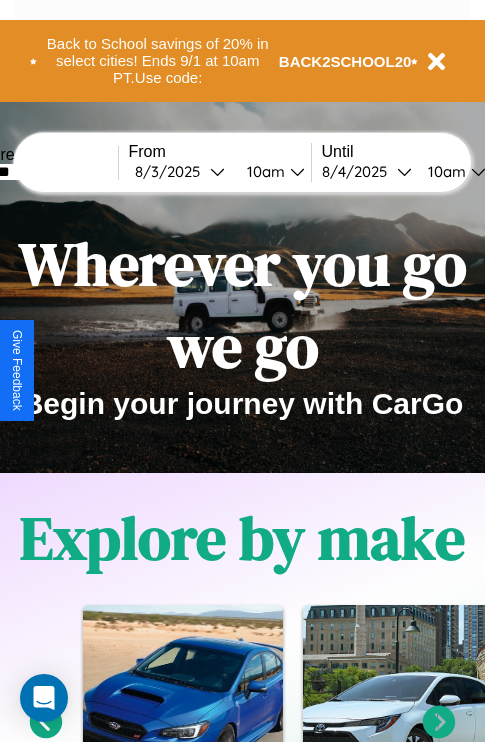 type on "*******" 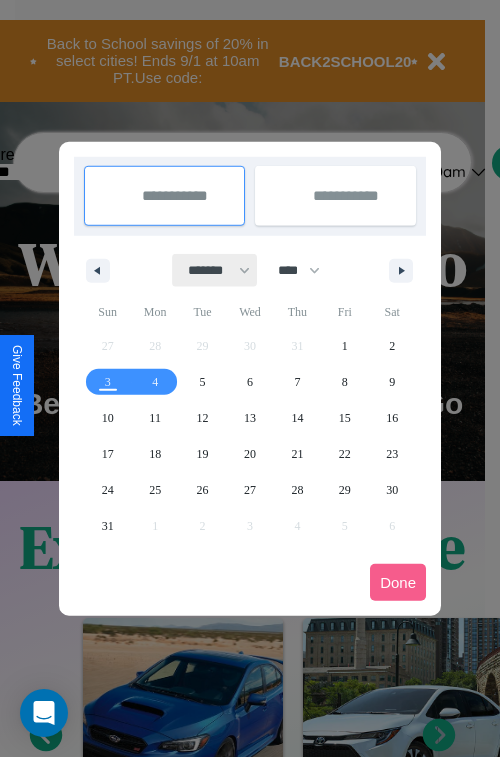 click on "******* ******** ***** ***** *** **** **** ****** ********* ******* ******** ********" at bounding box center (215, 270) 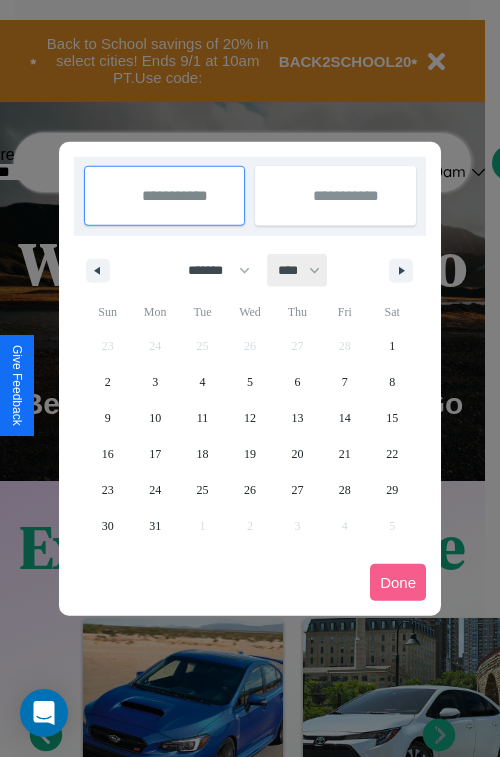 click on "**** **** **** **** **** **** **** **** **** **** **** **** **** **** **** **** **** **** **** **** **** **** **** **** **** **** **** **** **** **** **** **** **** **** **** **** **** **** **** **** **** **** **** **** **** **** **** **** **** **** **** **** **** **** **** **** **** **** **** **** **** **** **** **** **** **** **** **** **** **** **** **** **** **** **** **** **** **** **** **** **** **** **** **** **** **** **** **** **** **** **** **** **** **** **** **** **** **** **** **** **** **** **** **** **** **** **** **** **** **** **** **** **** **** **** **** **** **** **** **** ****" at bounding box center (298, 270) 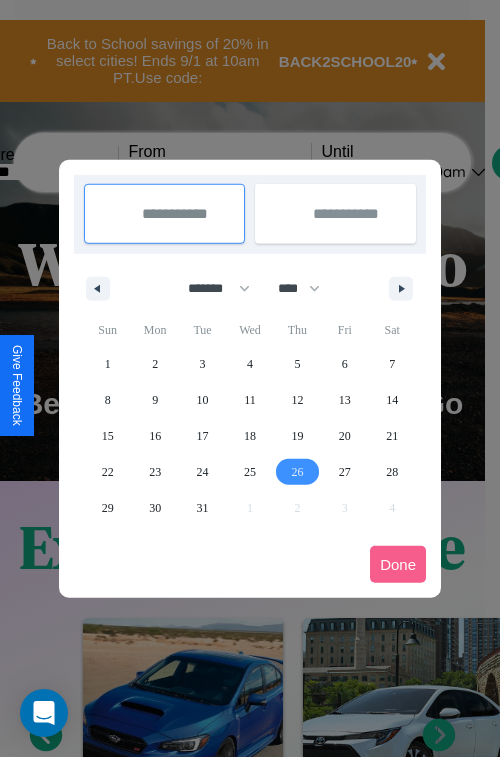 click on "26" at bounding box center [297, 472] 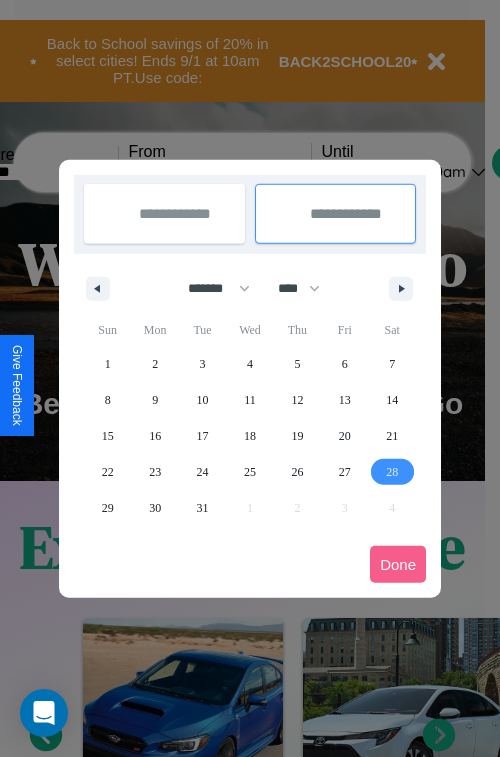 click on "28" at bounding box center [392, 472] 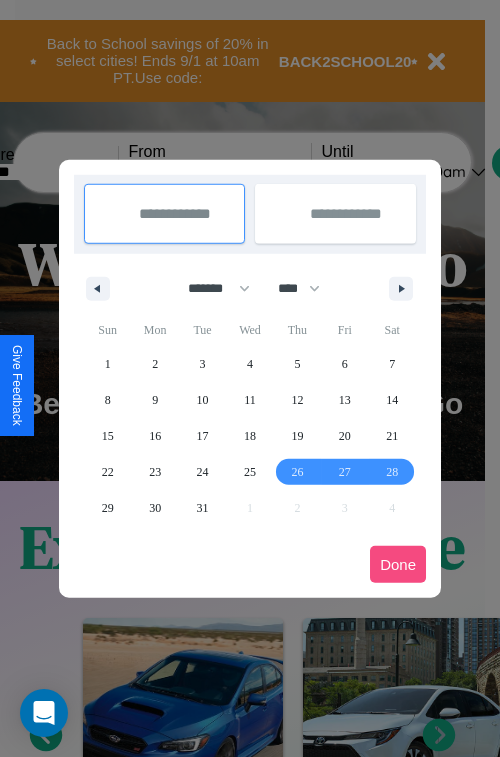 click on "Done" at bounding box center (398, 564) 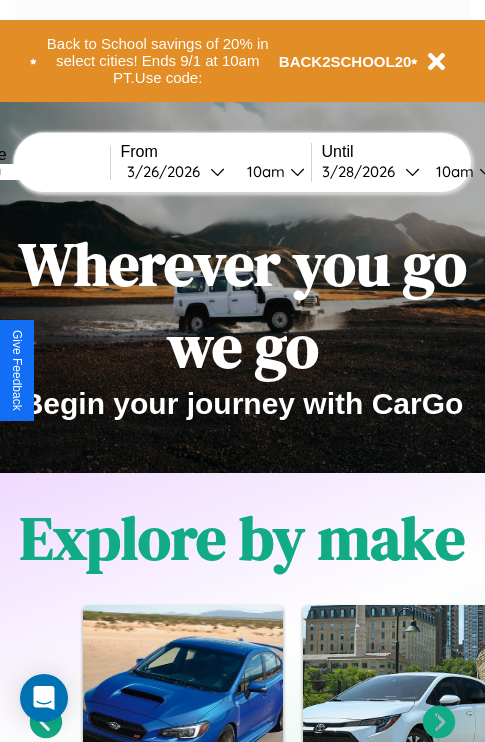 scroll, scrollTop: 0, scrollLeft: 76, axis: horizontal 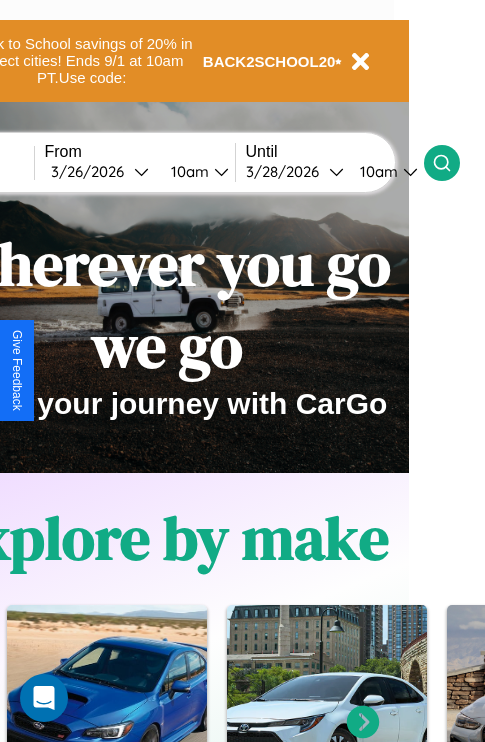 click 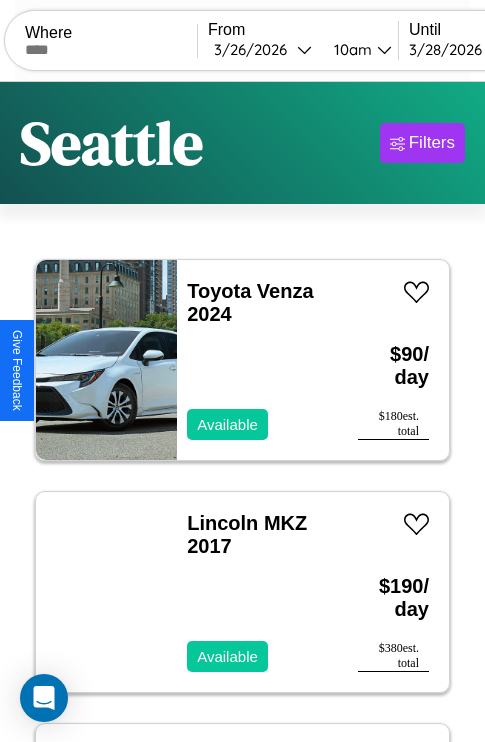 scroll, scrollTop: 95, scrollLeft: 0, axis: vertical 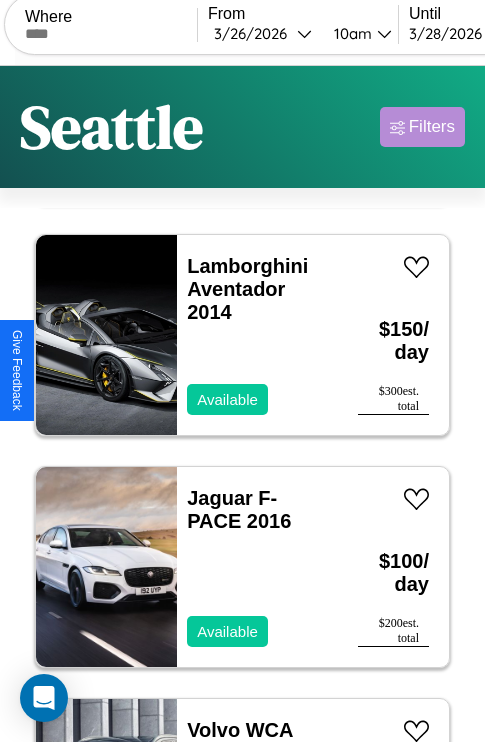 click on "Filters" at bounding box center [422, 127] 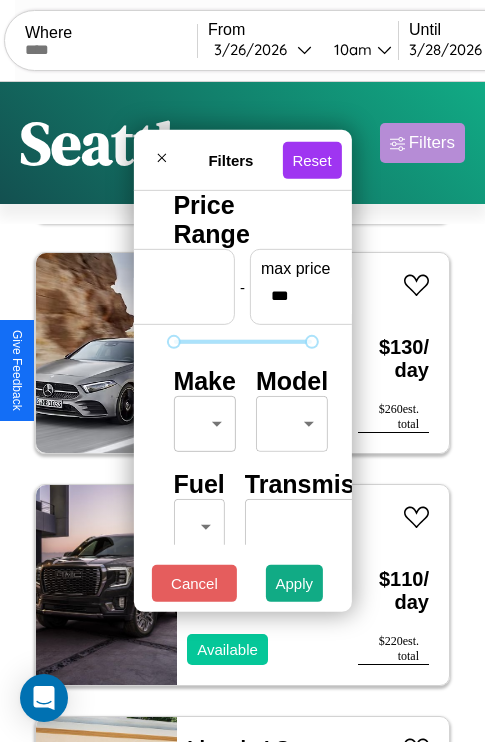 scroll, scrollTop: 0, scrollLeft: 0, axis: both 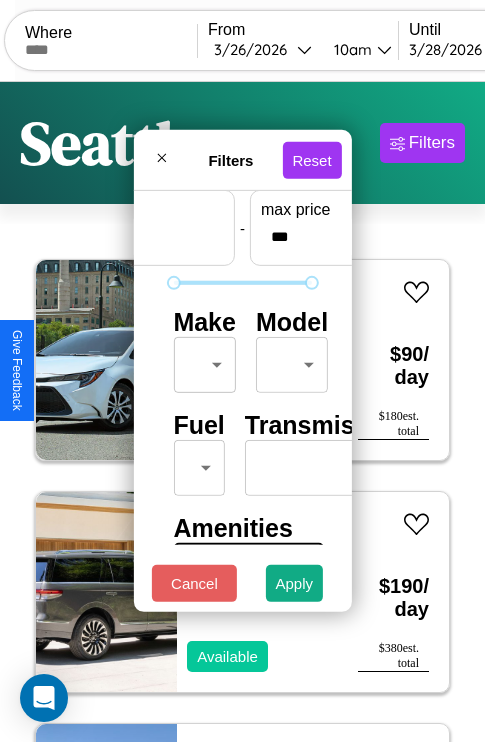 click on "CarGo Where From 3 / 26 / 2026 10am Until 3 / 28 / 2026 10am Become a Host Login Sign Up Seattle Filters 31  cars in this area These cars can be picked up in this city. Toyota   Venza   2024 Available $ 90  / day $ 180  est. total Lincoln   MKZ   2017 Available $ 190  / day $ 380  est. total Volkswagen   Atlas   2018 Available $ 130  / day $ 260  est. total Hyundai   Hyundai Steel Industries, Inc.   2021 Available $ 110  / day $ 220  est. total Volvo   B9TL   2017 Available $ 100  / day $ 200  est. total Fiat   Spider 2000   2014 Available $ 110  / day $ 220  est. total Hummer   H3   2014 Available $ 160  / day $ 320  est. total Fiat   Ducato   2020 Available $ 40  / day $ 80  est. total Honda   FIREBLADE   2014 Available $ 160  / day $ 320  est. total Audi   SQ7   2014 Available $ 140  / day $ 280  est. total Jeep   Wrangler JK   2017 Available $ 180  / day $ 360  est. total Lincoln   LS   2018 Available $ 200  / day $ 400  est. total Lamborghini   147   2020 Unavailable $ 30  / day $ 60  est. total   LR3" at bounding box center (242, 412) 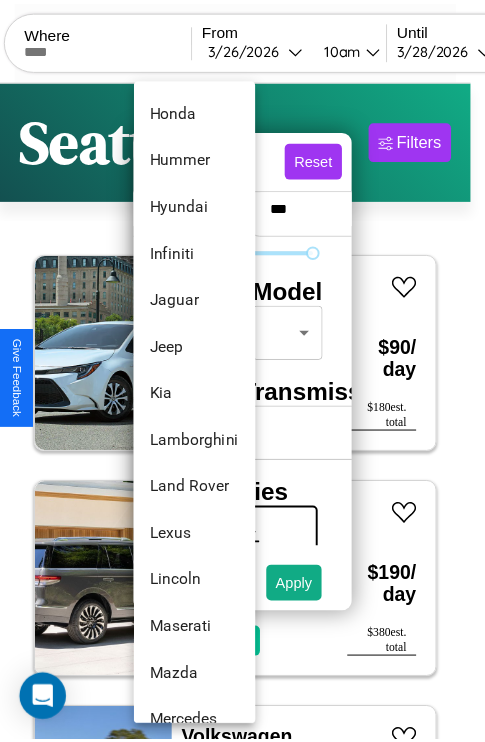 scroll, scrollTop: 806, scrollLeft: 0, axis: vertical 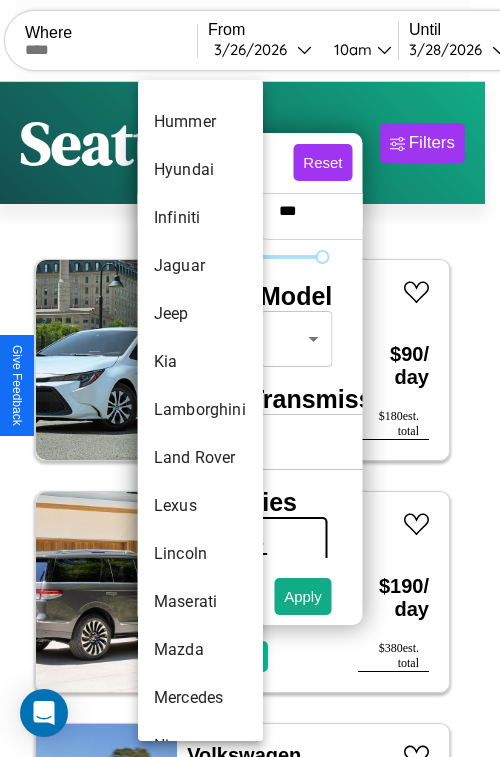 click on "Lamborghini" at bounding box center (200, 410) 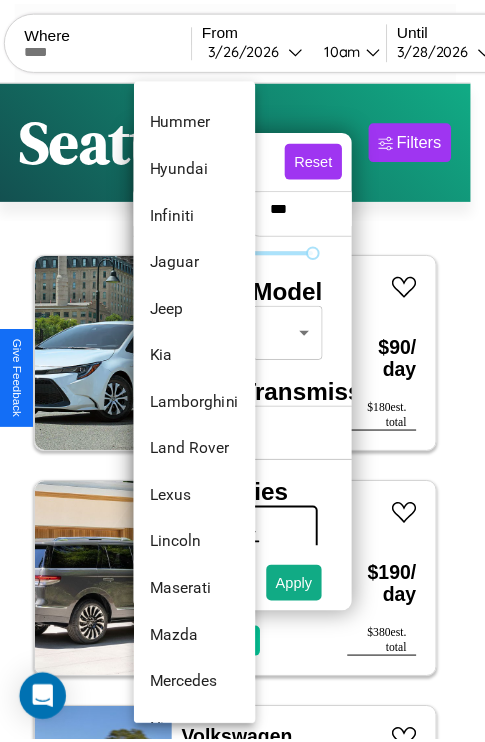 type on "**********" 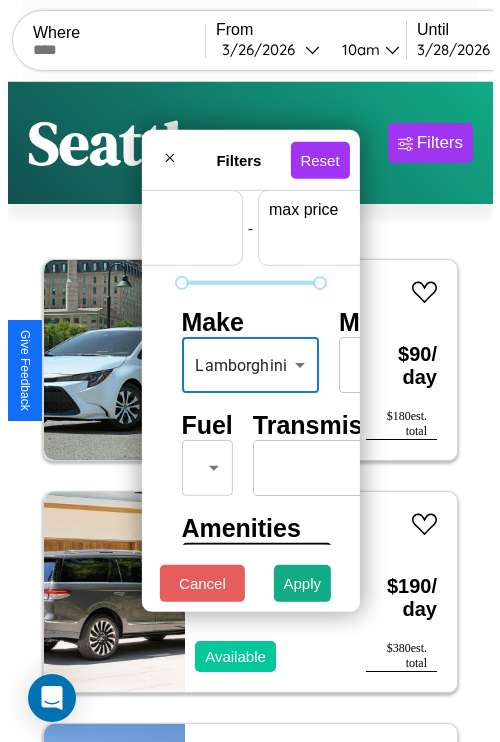 scroll, scrollTop: 59, scrollLeft: 124, axis: both 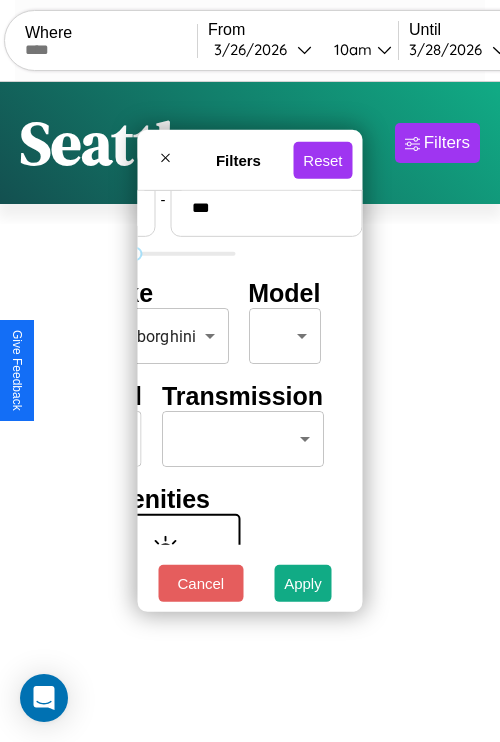 type on "***" 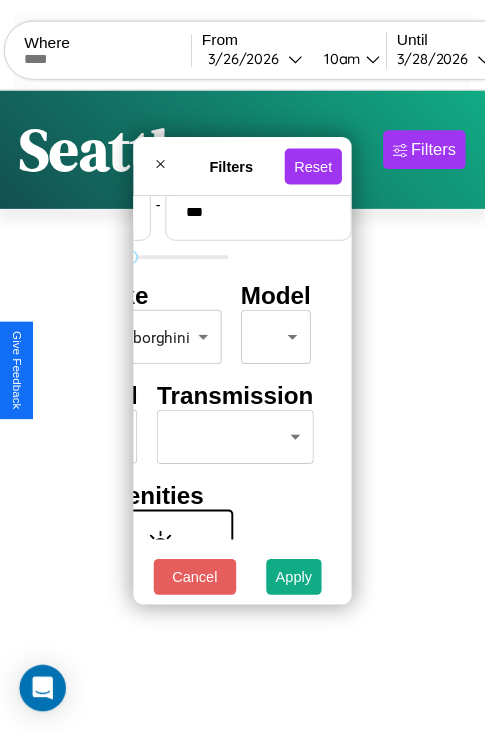 scroll, scrollTop: 59, scrollLeft: 0, axis: vertical 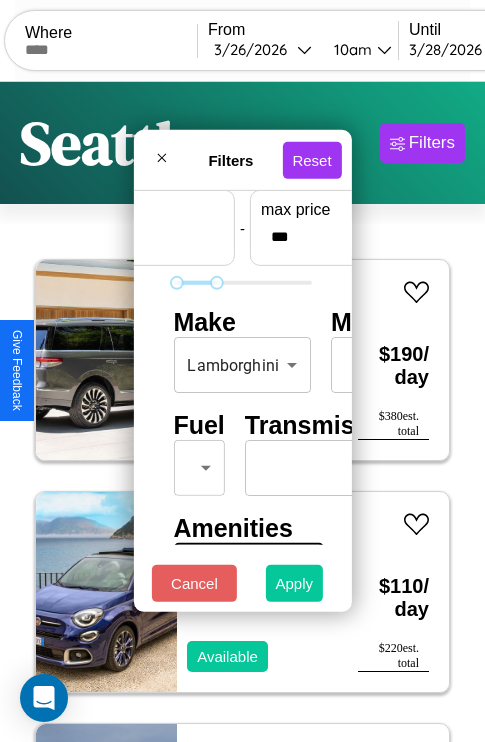 type on "**" 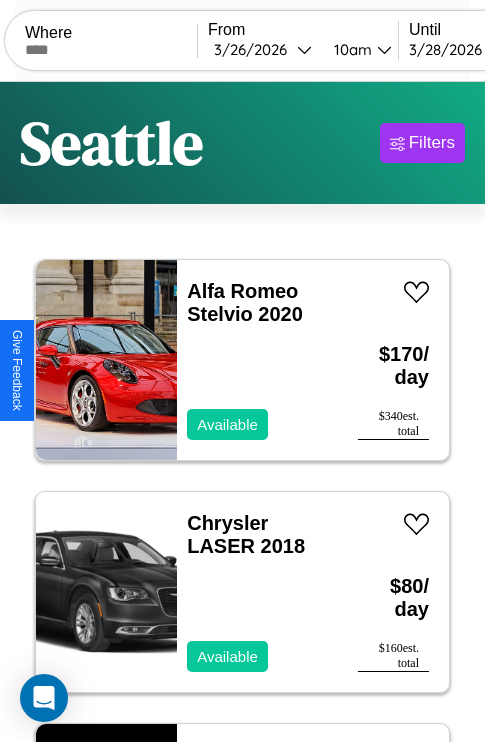 scroll, scrollTop: 79, scrollLeft: 0, axis: vertical 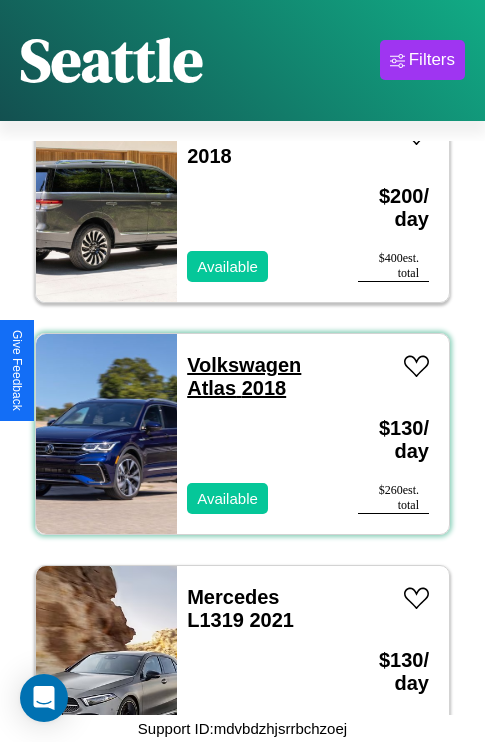 click on "Volkswagen   Atlas   2018" at bounding box center [244, 376] 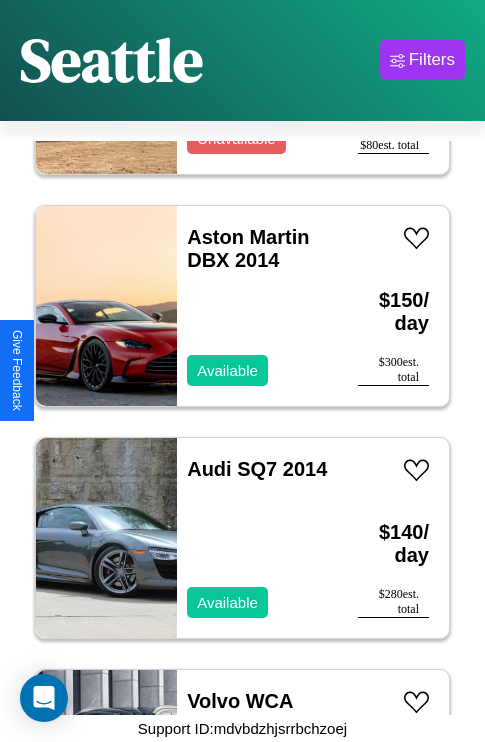 scroll, scrollTop: 6339, scrollLeft: 0, axis: vertical 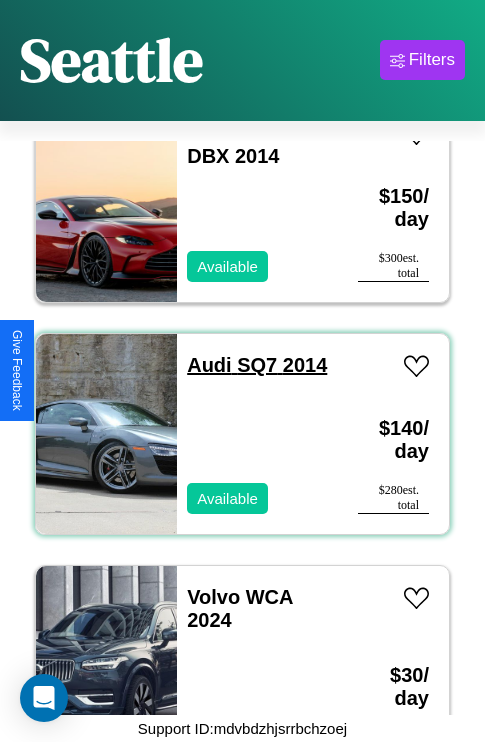 click on "Audi   SQ7   2014" at bounding box center [257, 365] 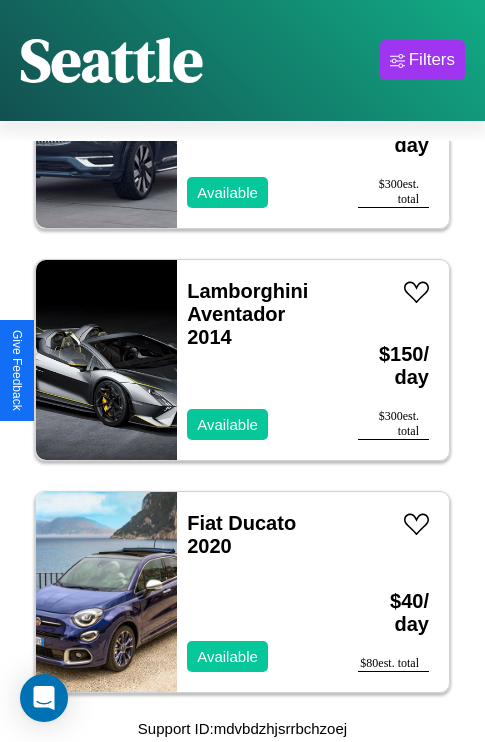 scroll, scrollTop: 5179, scrollLeft: 0, axis: vertical 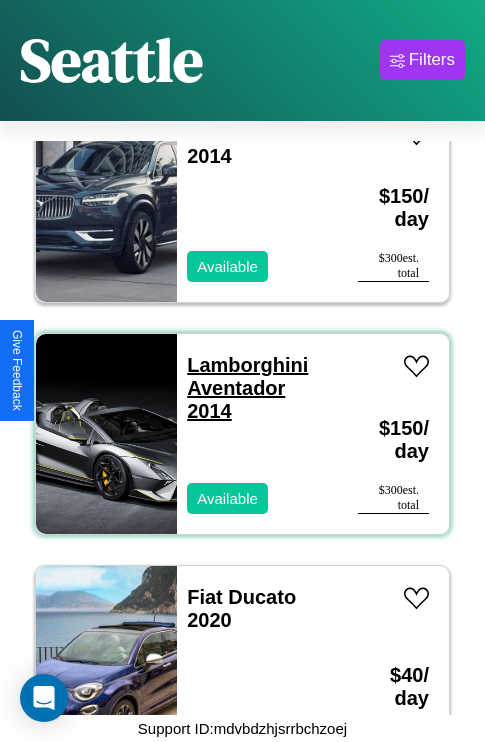 click on "Lamborghini   Aventador   2014" at bounding box center [247, 388] 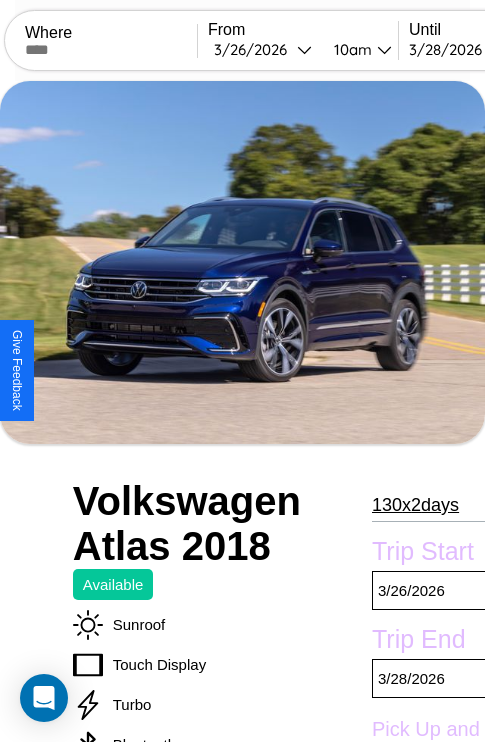 scroll, scrollTop: 736, scrollLeft: 87, axis: both 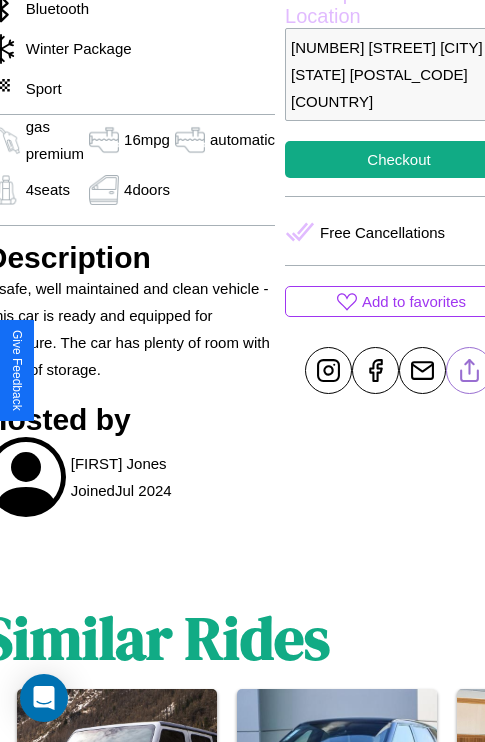 click 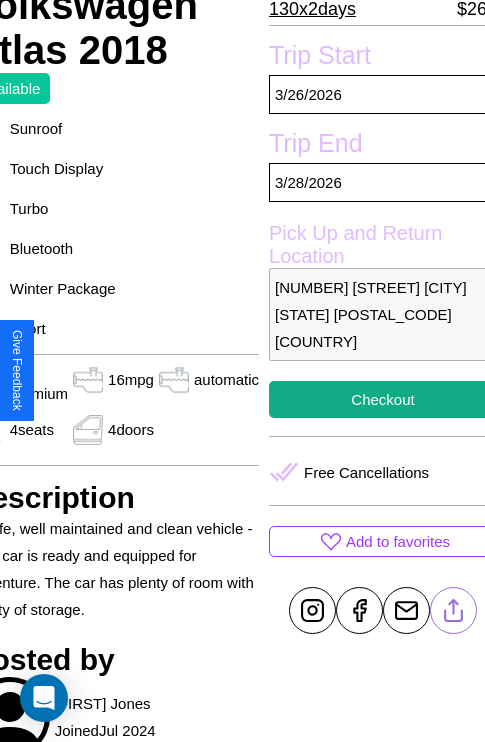 scroll, scrollTop: 440, scrollLeft: 107, axis: both 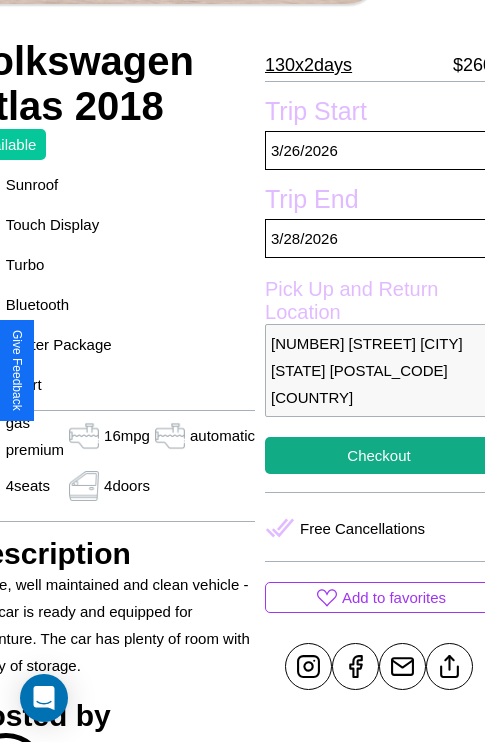 click on "3966 Broadway  Seattle Washington 81566 United States" at bounding box center (379, 370) 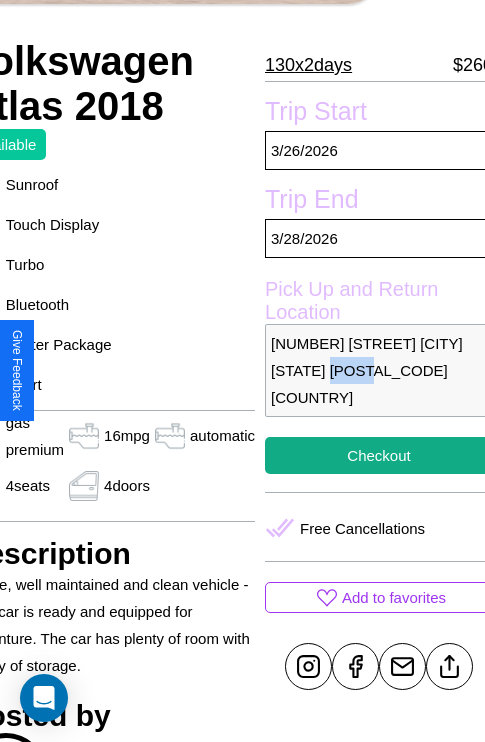 click on "3966 Broadway  Seattle Washington 81566 United States" at bounding box center (379, 370) 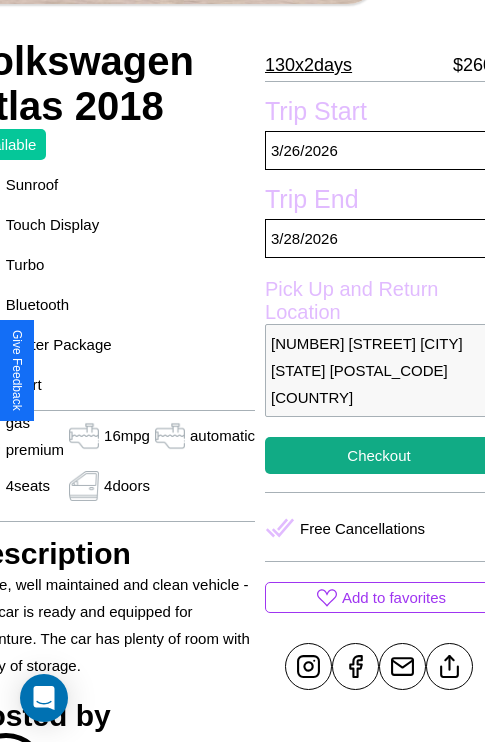 click on "3966 Broadway  Seattle Washington 81566 United States" at bounding box center (379, 370) 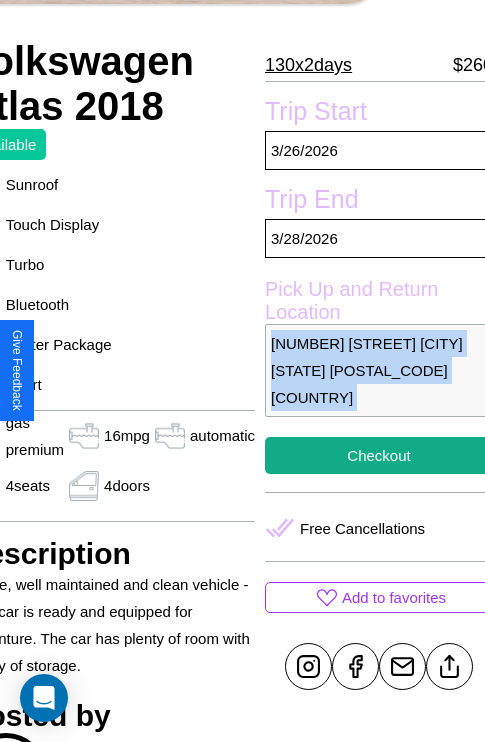 click on "3966 Broadway  Seattle Washington 81566 United States" at bounding box center (379, 370) 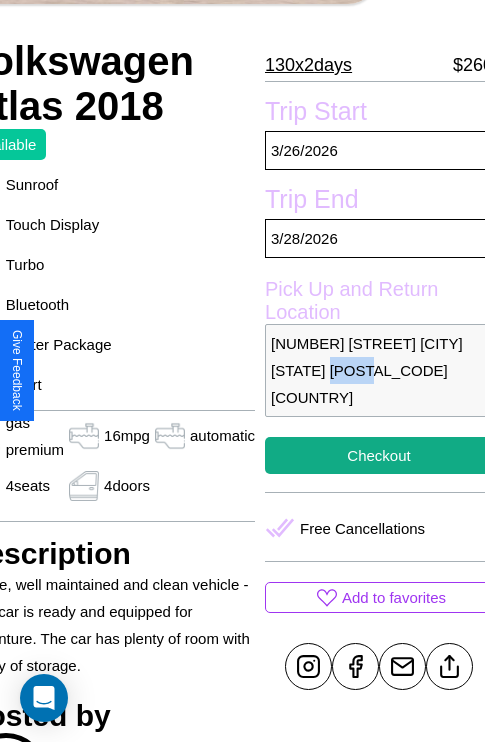 click on "3966 Broadway  Seattle Washington 81566 United States" at bounding box center (379, 370) 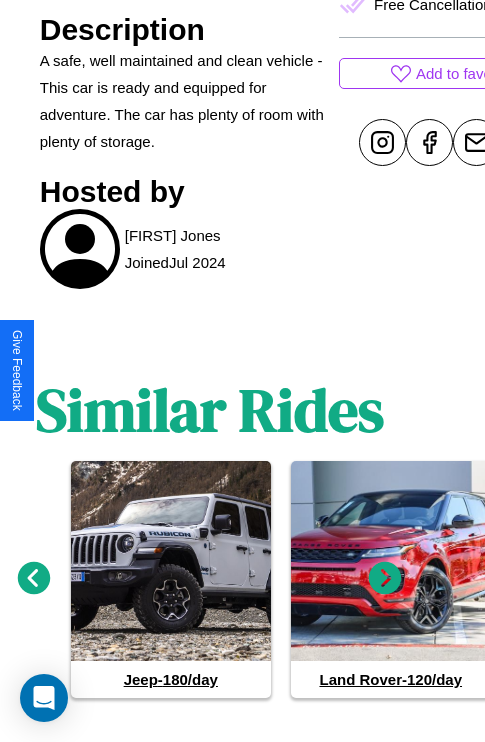 scroll, scrollTop: 987, scrollLeft: 30, axis: both 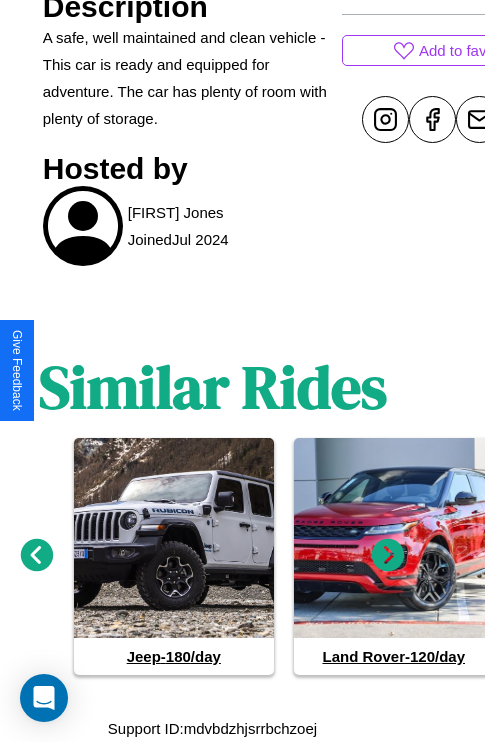 click 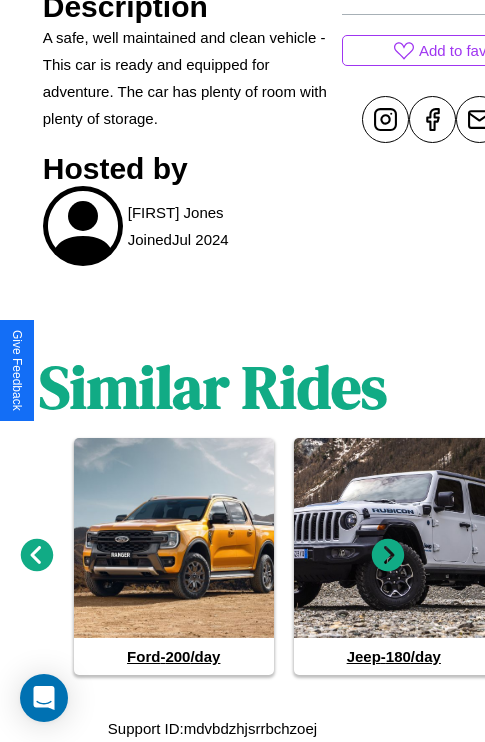 click 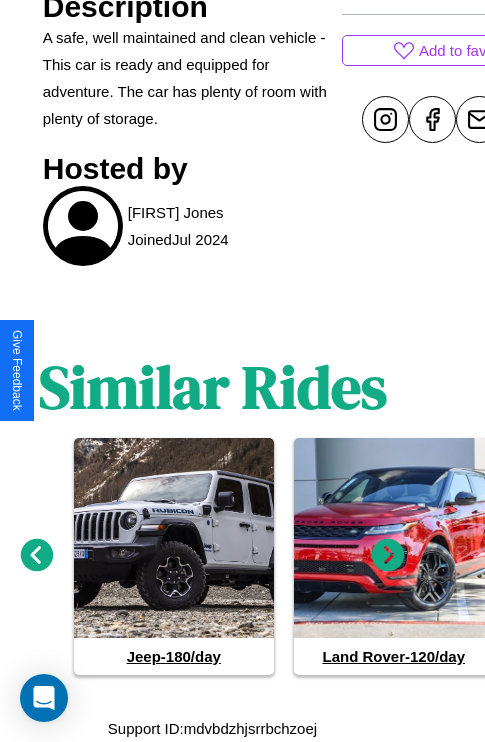 click 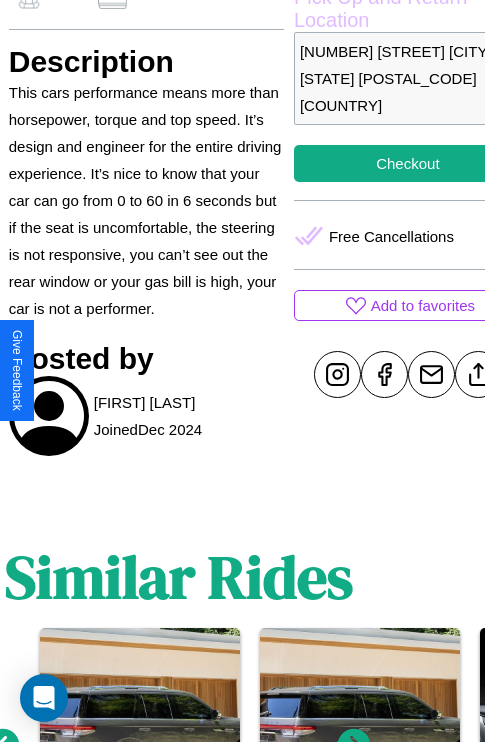 scroll, scrollTop: 696, scrollLeft: 64, axis: both 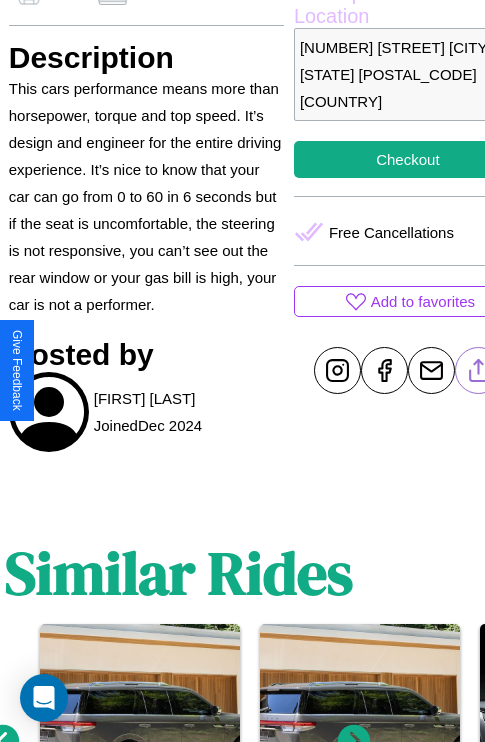 click 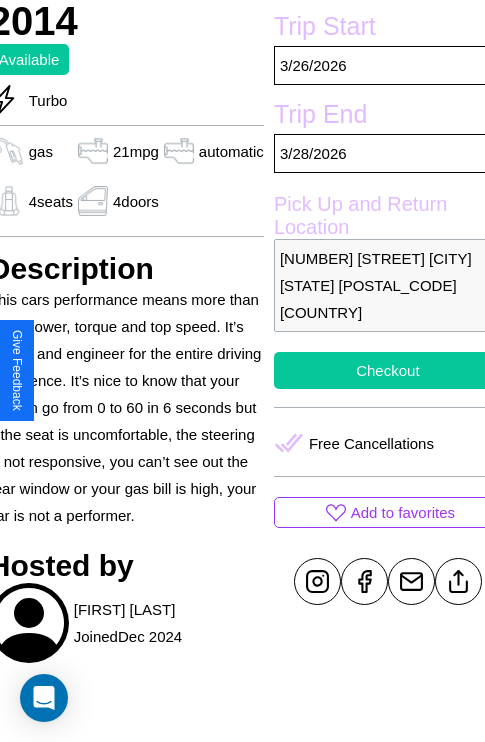 click on "Checkout" at bounding box center [388, 370] 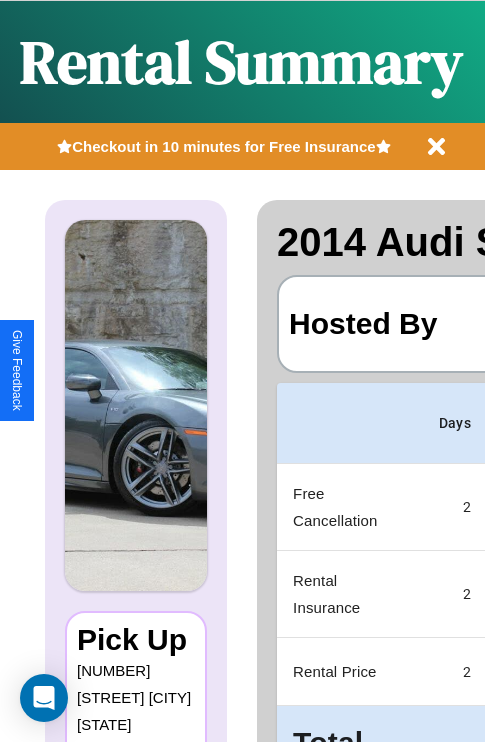 scroll, scrollTop: 0, scrollLeft: 387, axis: horizontal 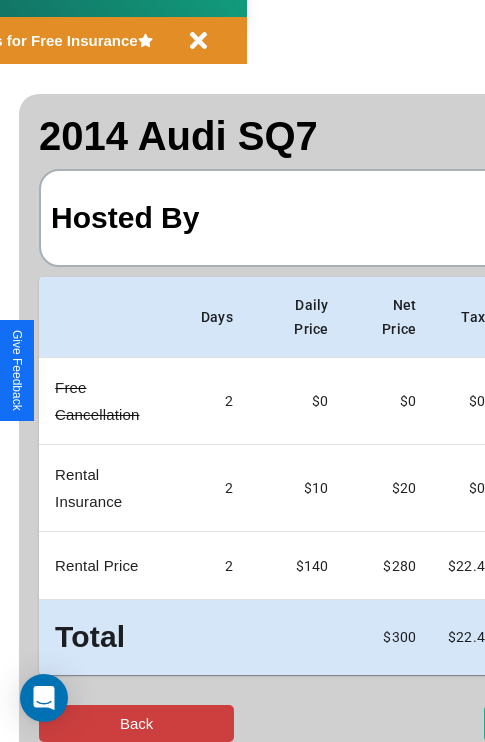 click on "Back" at bounding box center [136, 723] 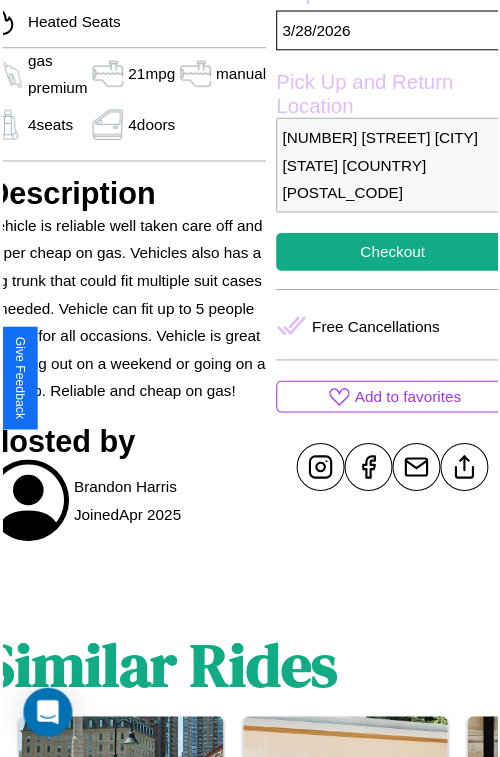 scroll, scrollTop: 577, scrollLeft: 91, axis: both 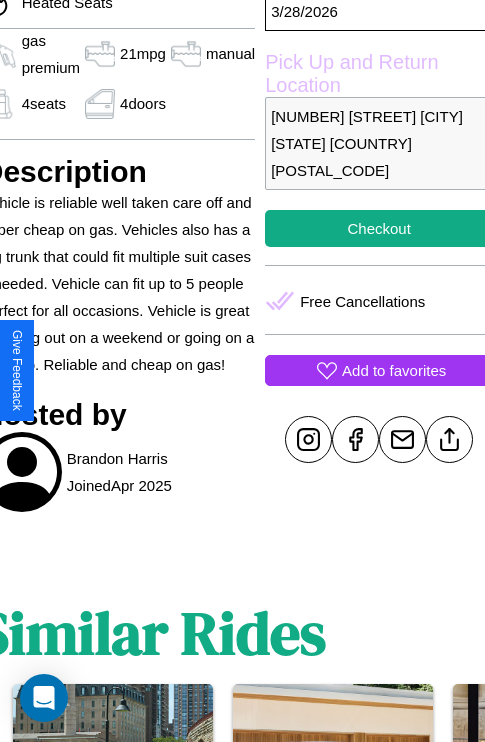 click on "Add to favorites" at bounding box center (394, 370) 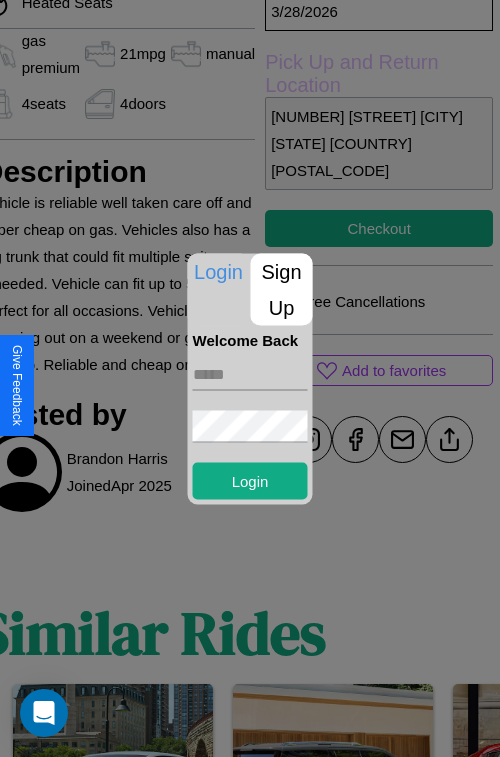 click on "Sign Up" at bounding box center [282, 289] 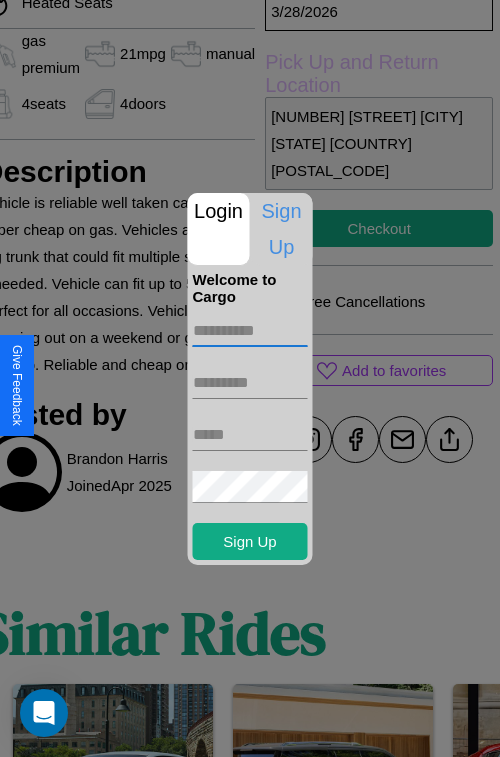 click at bounding box center (250, 331) 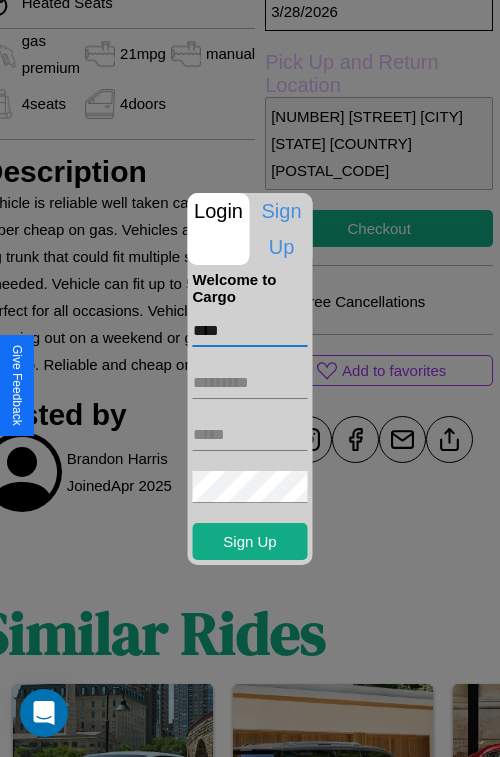 type on "****" 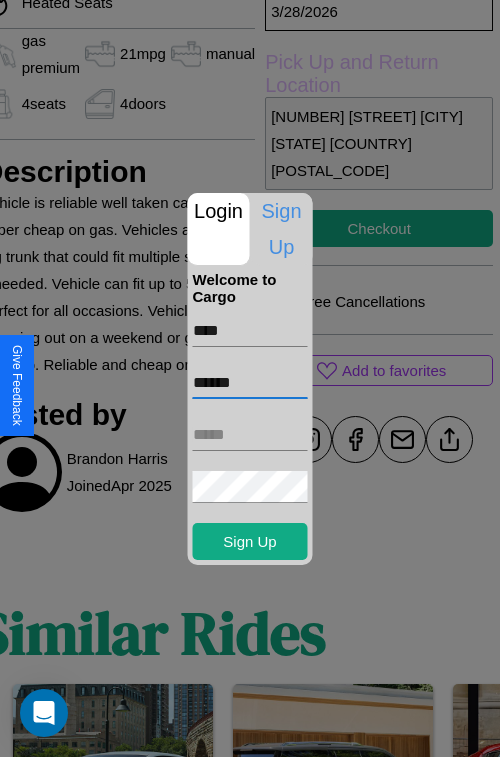 type on "******" 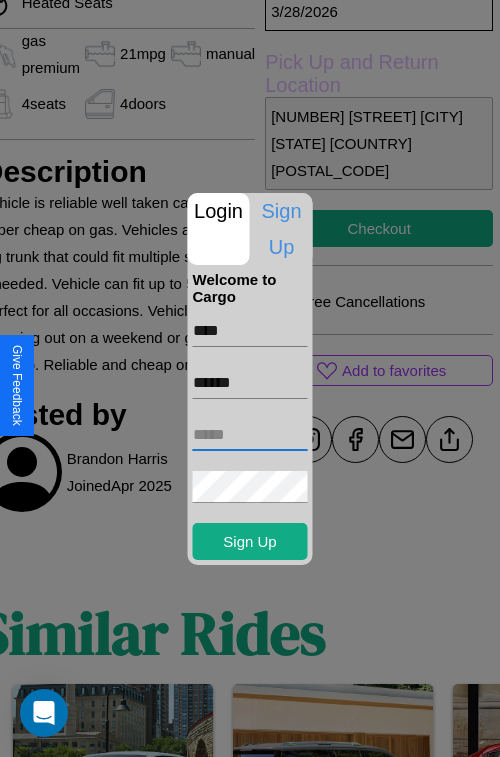click at bounding box center [250, 435] 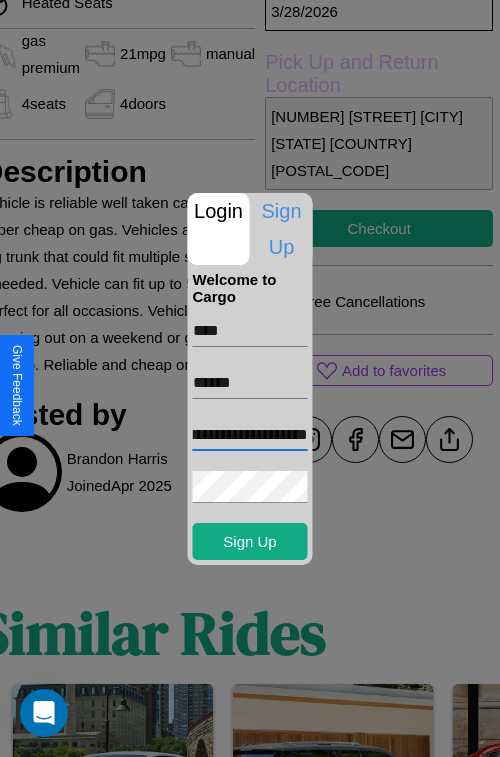 scroll, scrollTop: 0, scrollLeft: 55, axis: horizontal 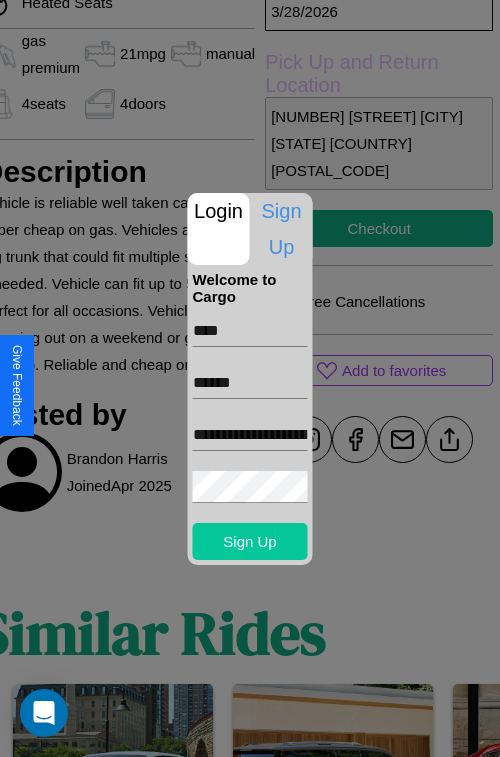 click on "Sign Up" at bounding box center [250, 541] 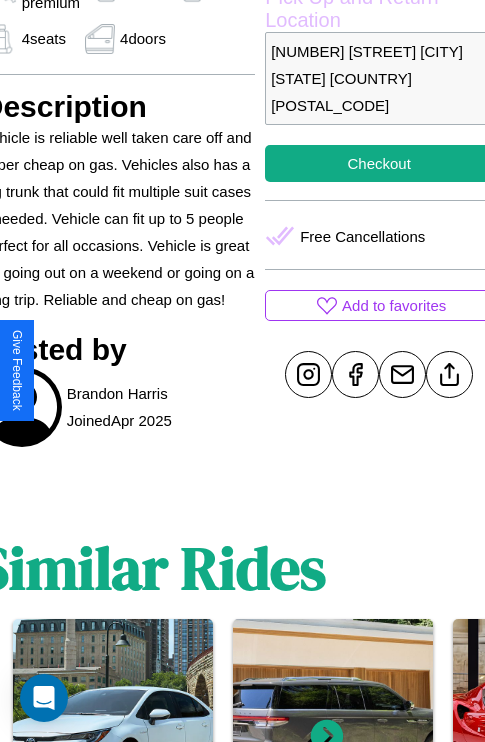 scroll, scrollTop: 646, scrollLeft: 91, axis: both 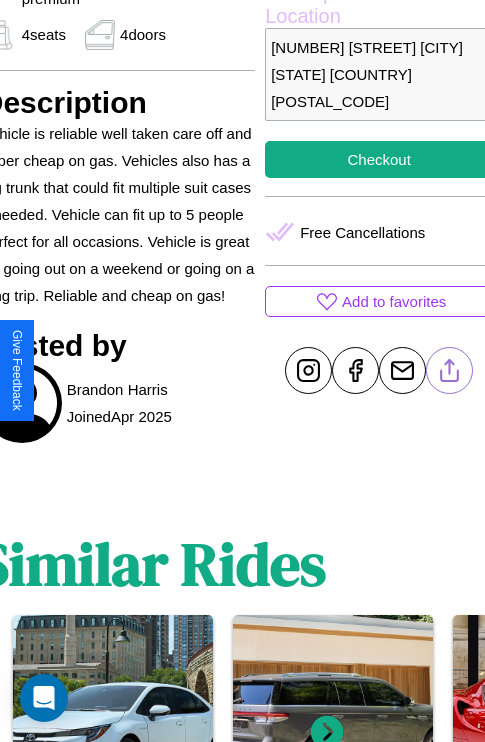 click 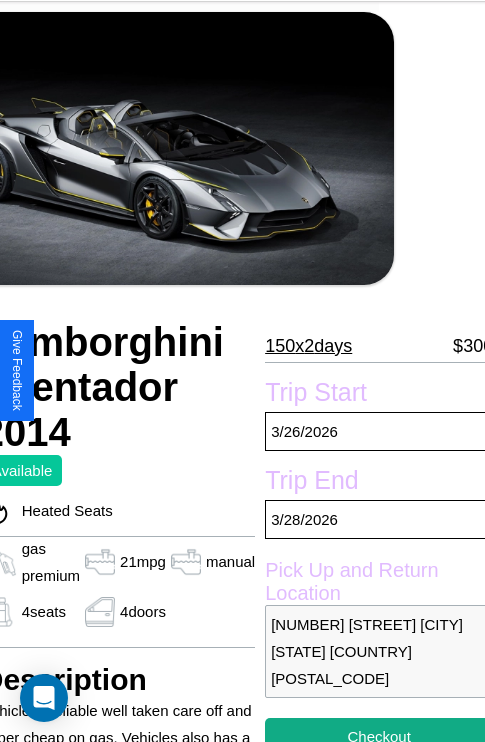scroll, scrollTop: 44, scrollLeft: 91, axis: both 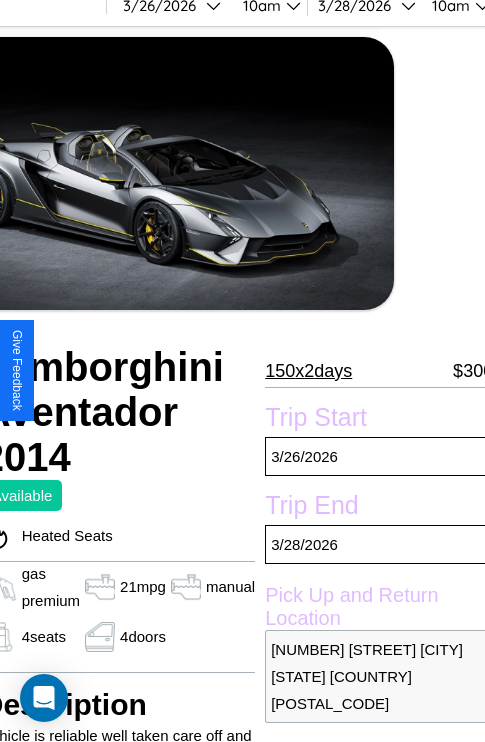 click on "150  x  2  days" at bounding box center [308, 371] 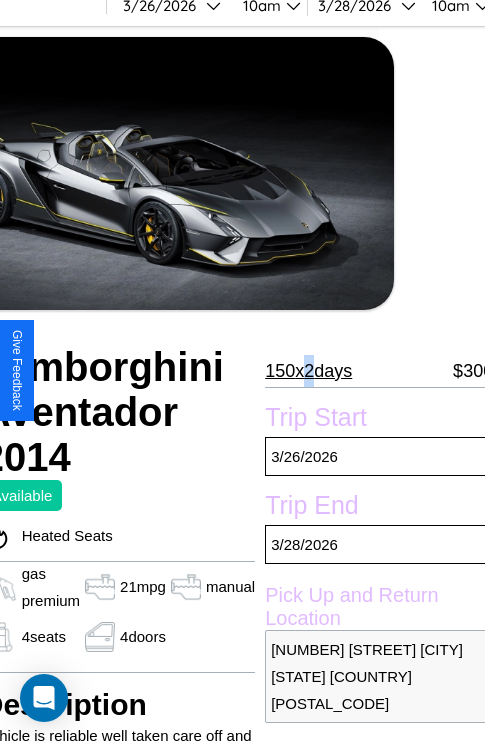 click on "150  x  2  days" at bounding box center (308, 371) 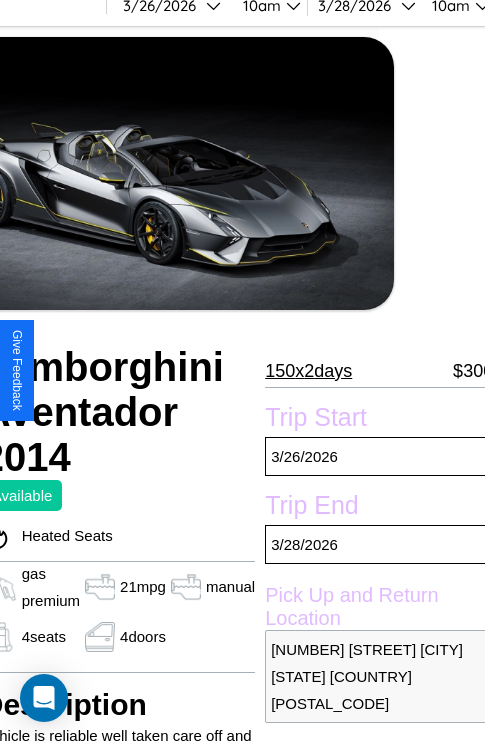click on "150  x  2  days" at bounding box center [308, 371] 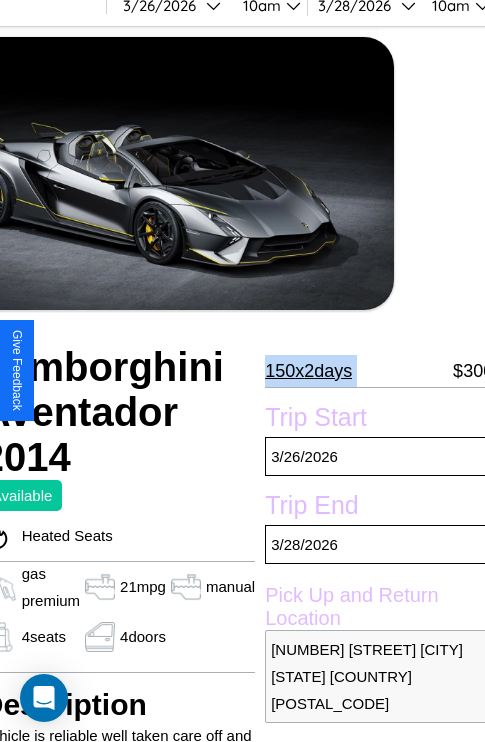 click on "150  x  2  days" at bounding box center [308, 371] 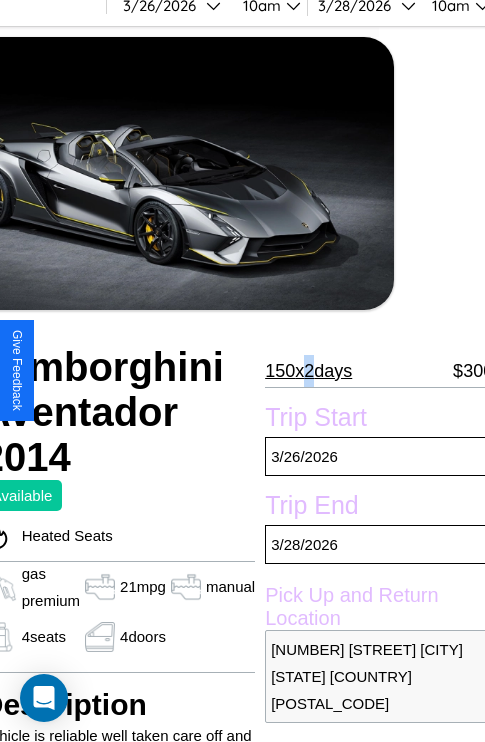 click on "150  x  2  days" at bounding box center [308, 371] 